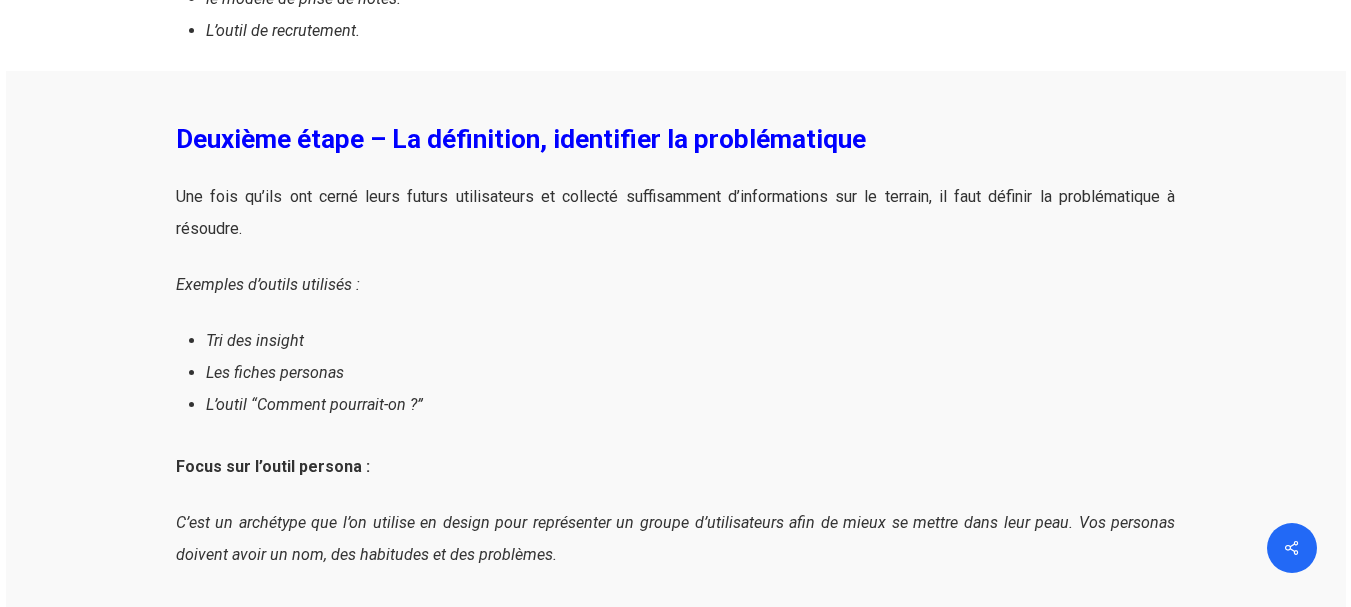 scroll, scrollTop: 3300, scrollLeft: 0, axis: vertical 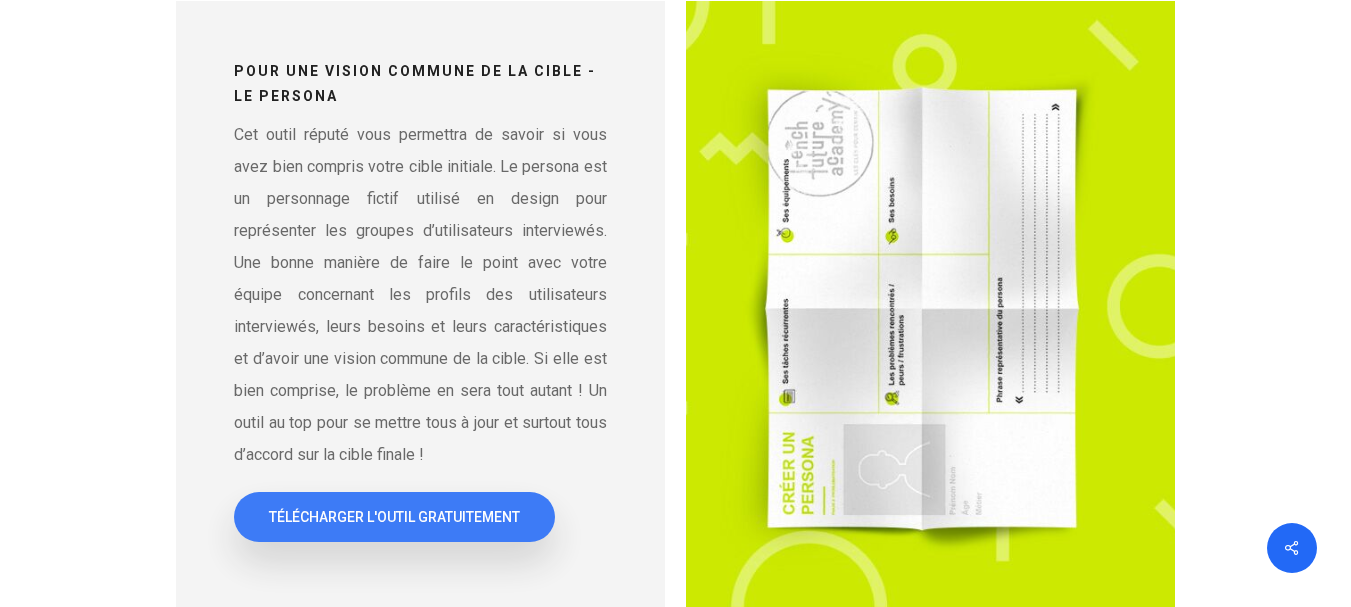 click on "TÉLÉCHARGER L'OUTIL GRATUITEMENT" at bounding box center [394, 517] 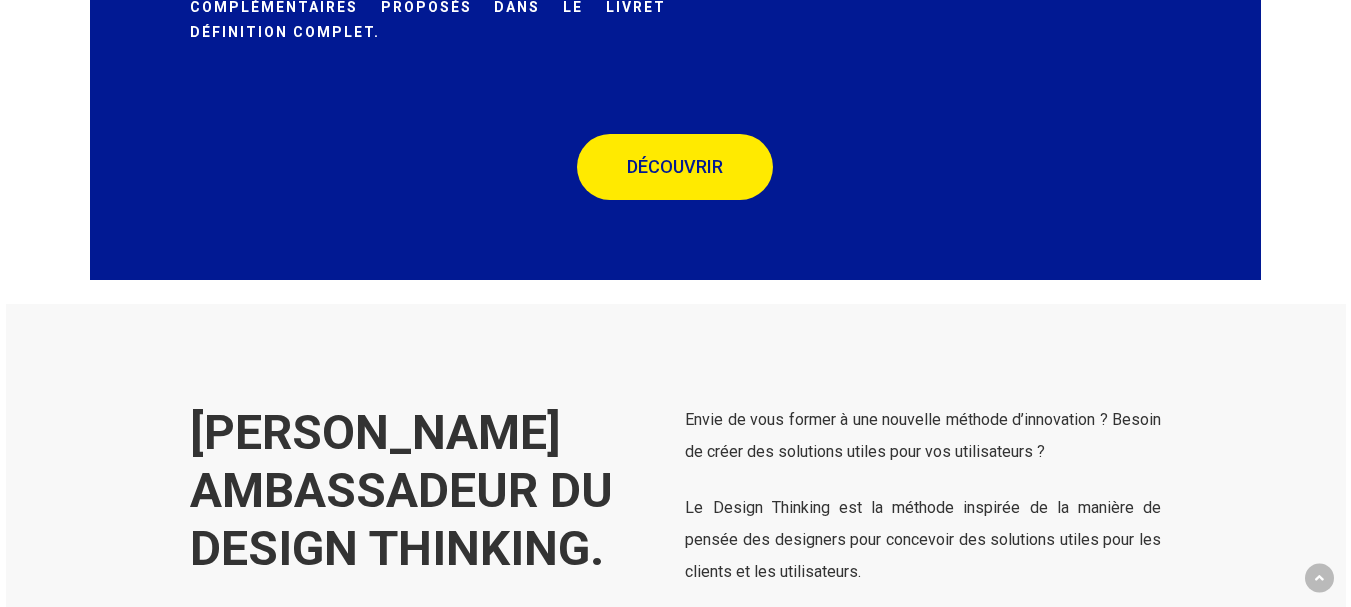 scroll, scrollTop: 5133, scrollLeft: 0, axis: vertical 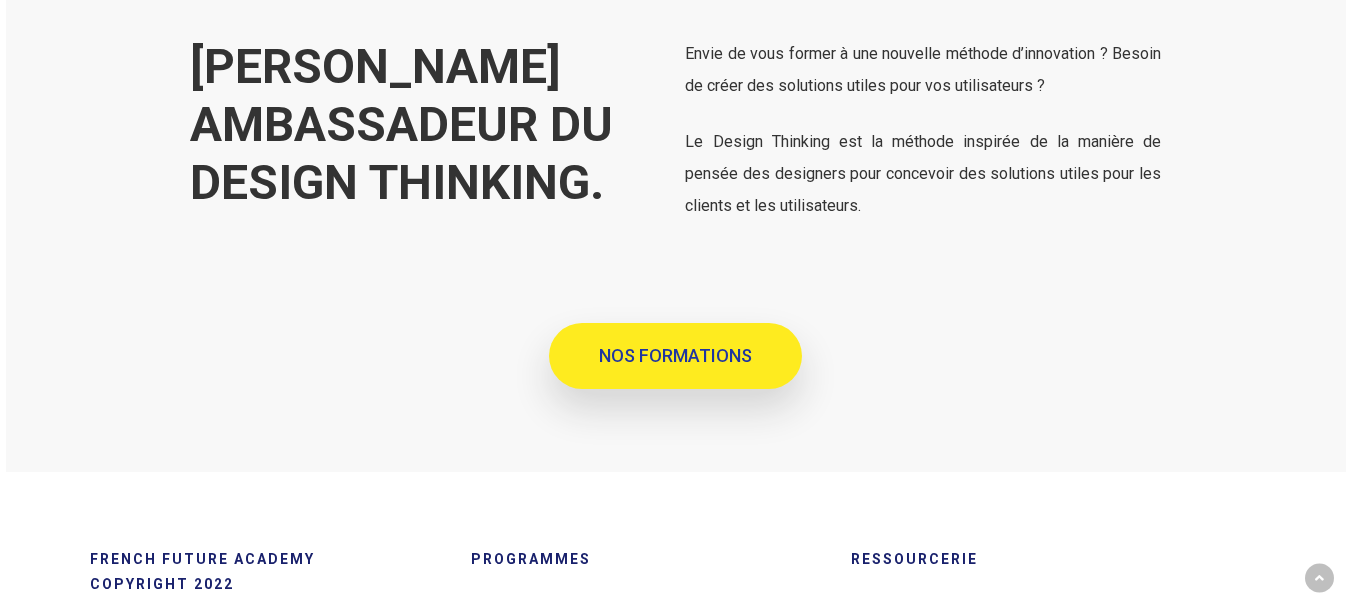 click on "NOS FORMATIONS" at bounding box center (675, 356) 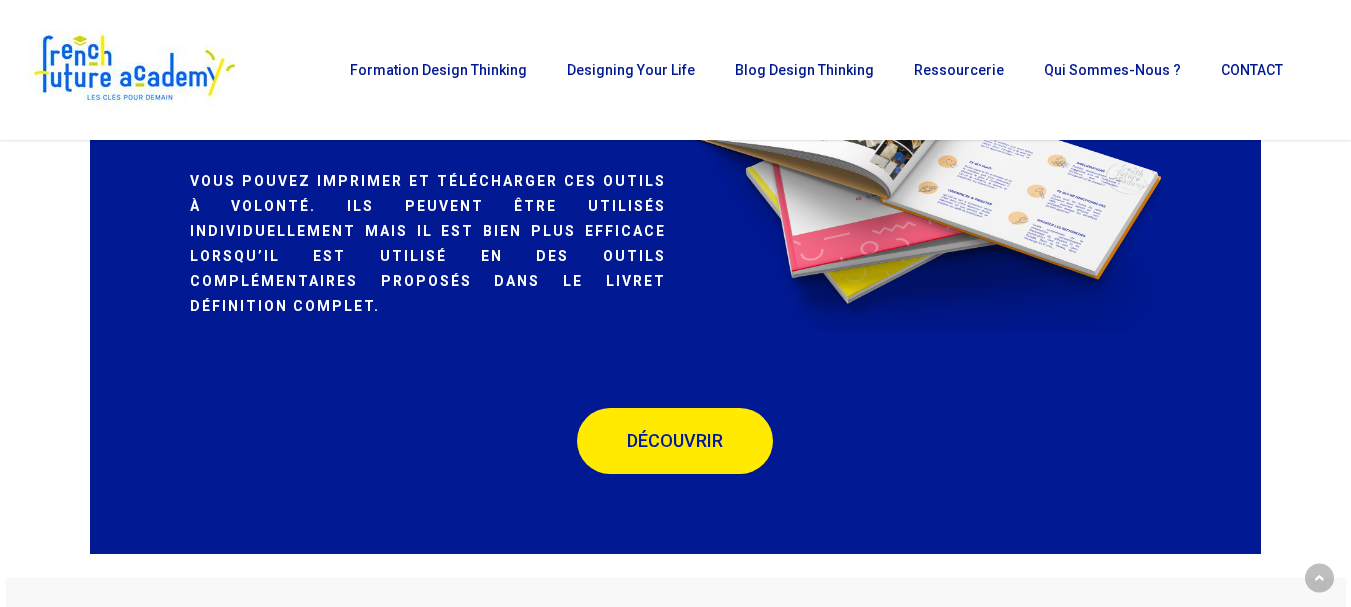 scroll, scrollTop: 3667, scrollLeft: 0, axis: vertical 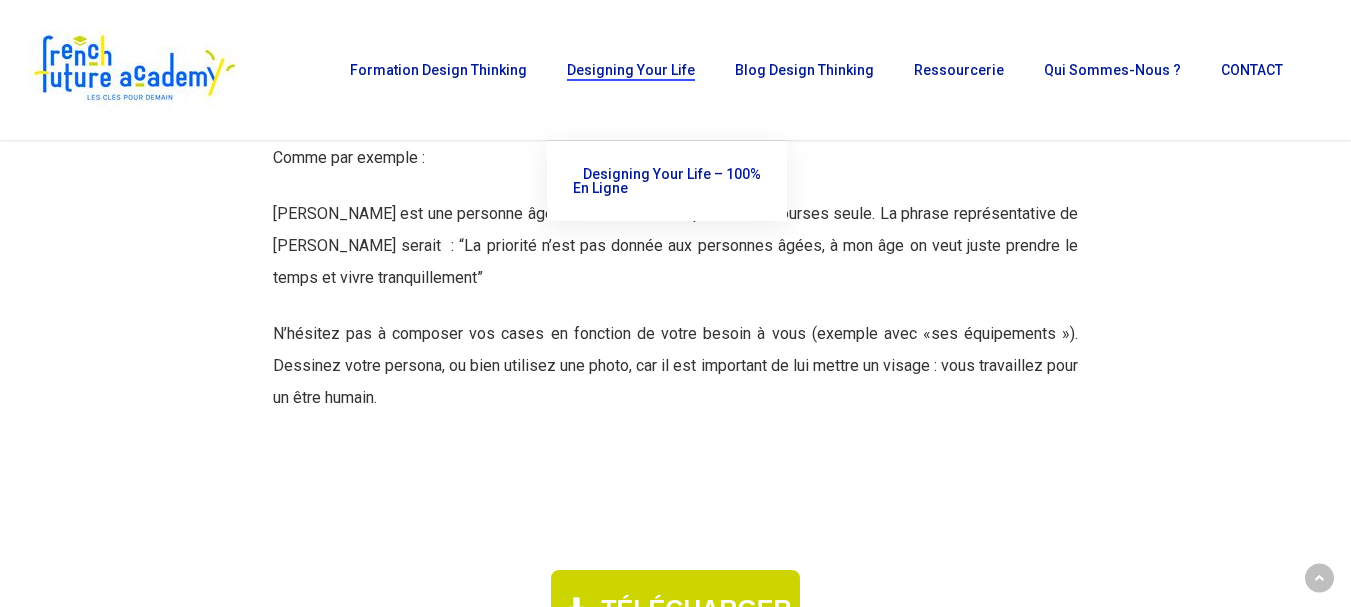 click on "Designing Your Life" at bounding box center [631, 70] 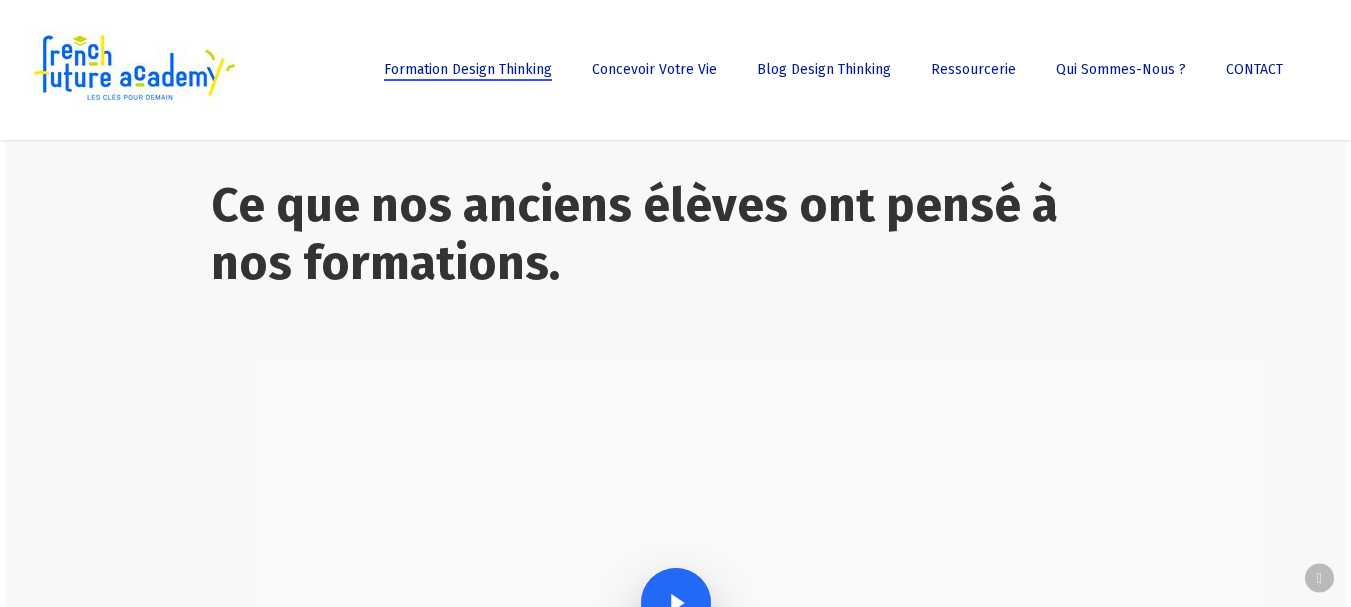 scroll, scrollTop: 3056, scrollLeft: 0, axis: vertical 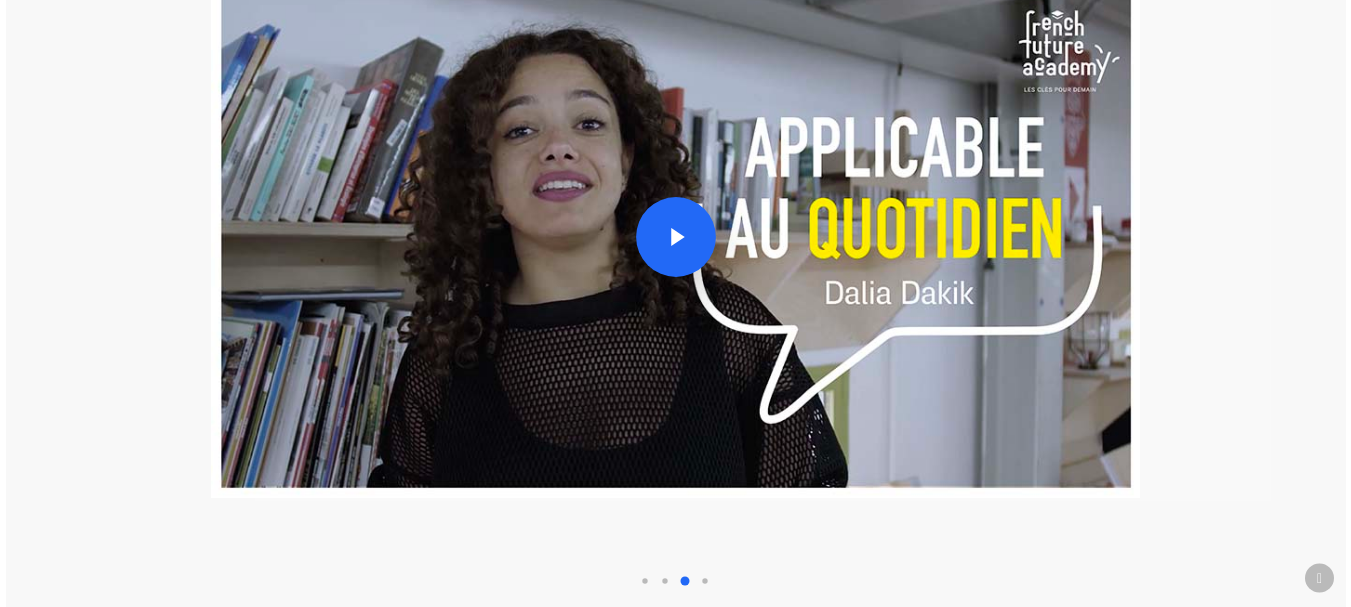 click at bounding box center (675, 236) 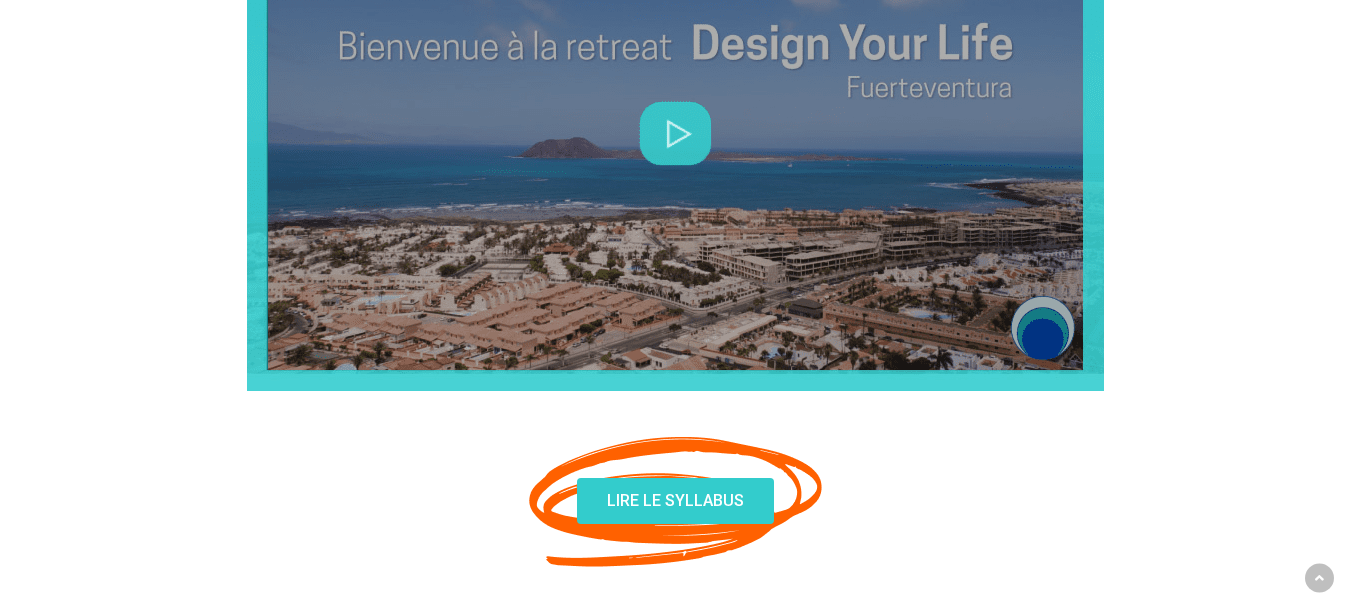 scroll, scrollTop: 1273, scrollLeft: 0, axis: vertical 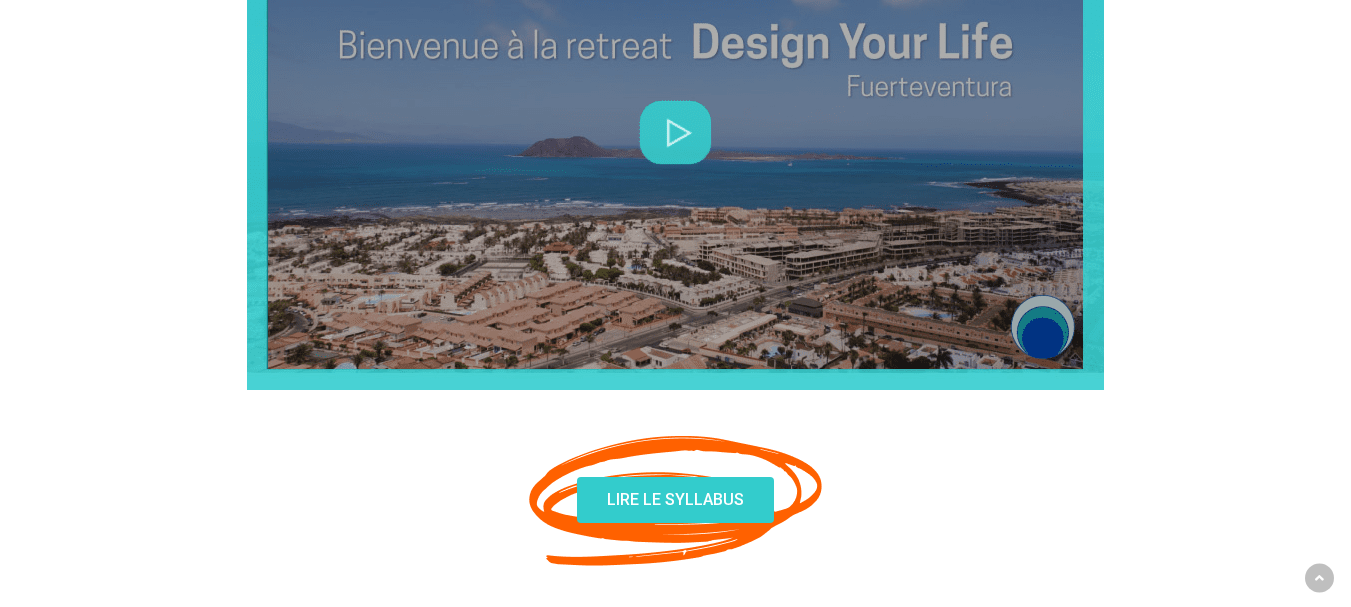 click at bounding box center [675, 132] 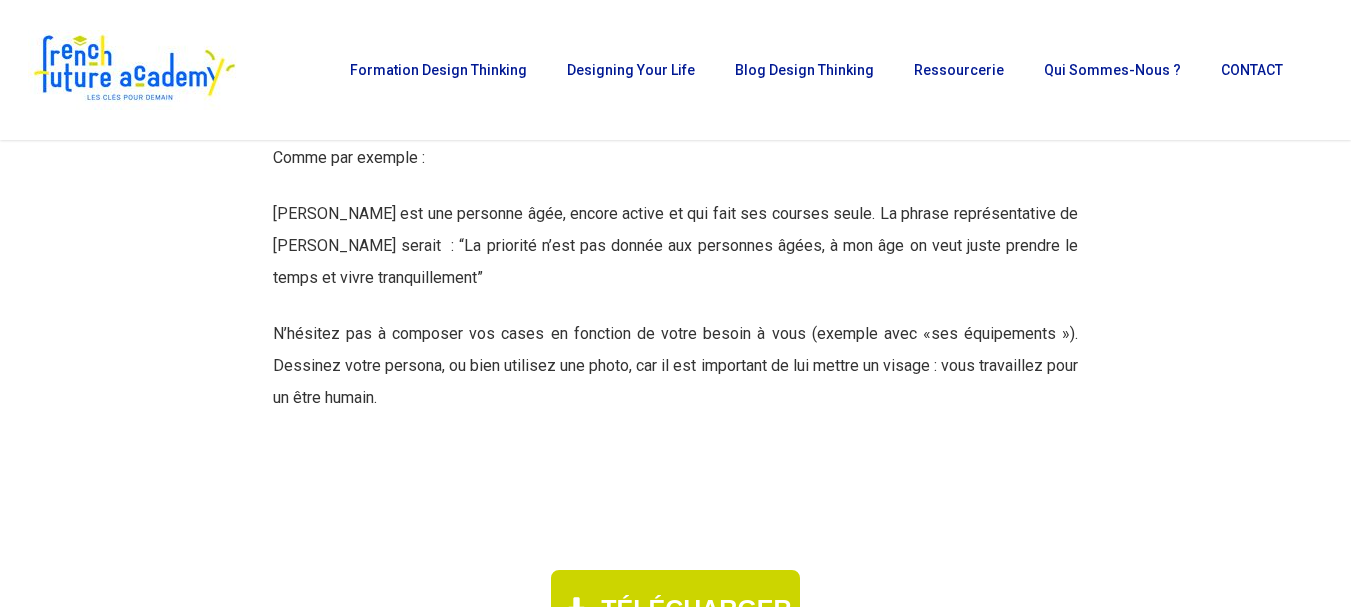 scroll, scrollTop: 3300, scrollLeft: 0, axis: vertical 